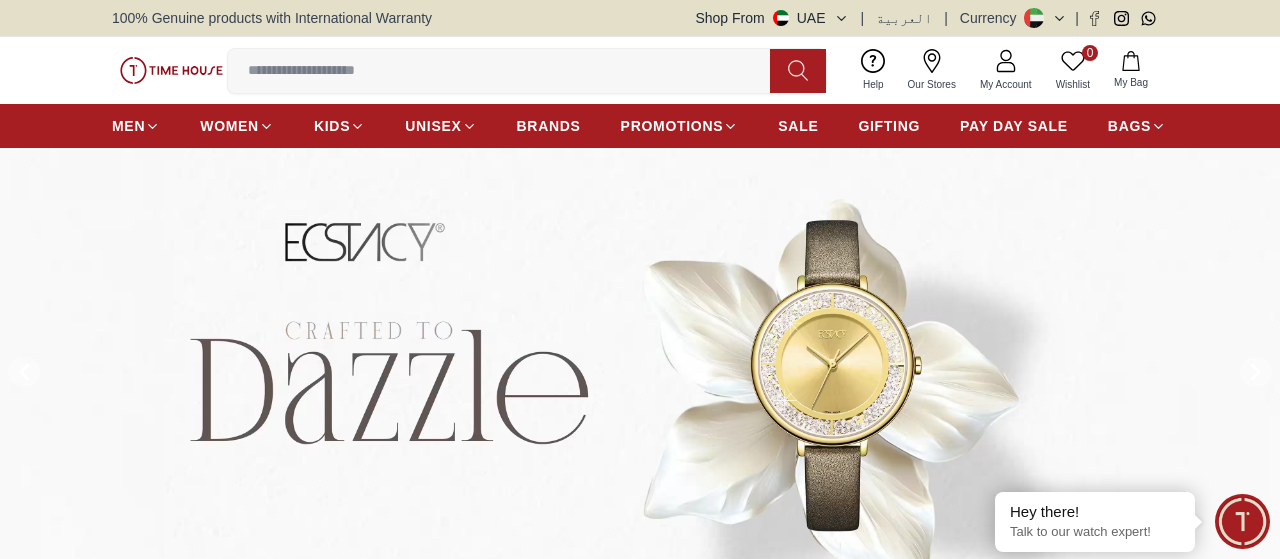 scroll, scrollTop: 0, scrollLeft: 0, axis: both 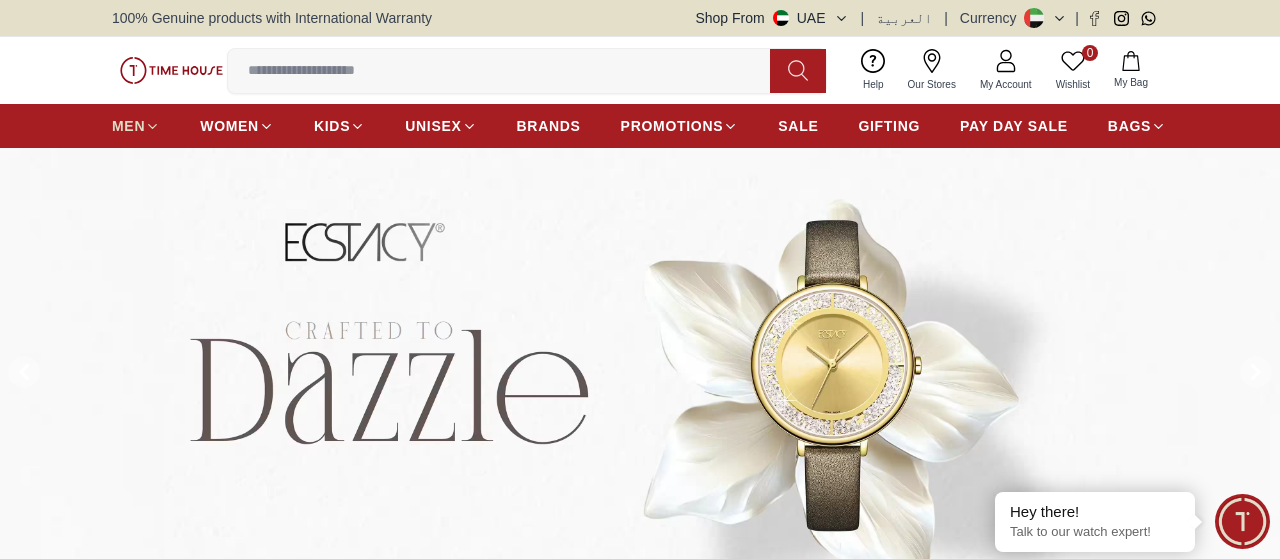 click on "MEN" at bounding box center [128, 126] 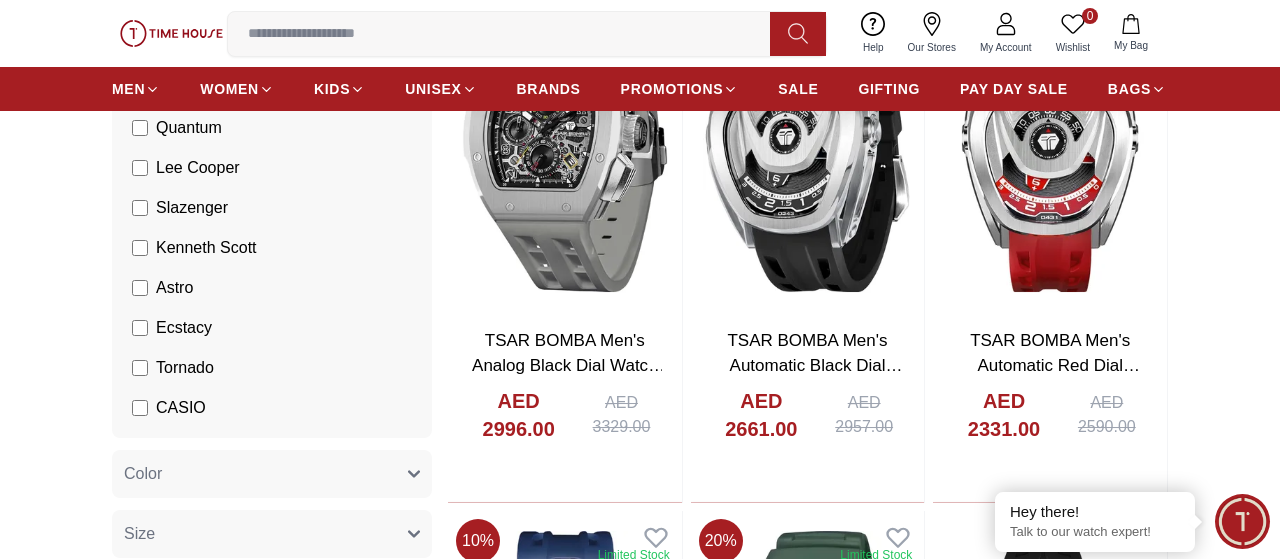 scroll, scrollTop: 334, scrollLeft: 0, axis: vertical 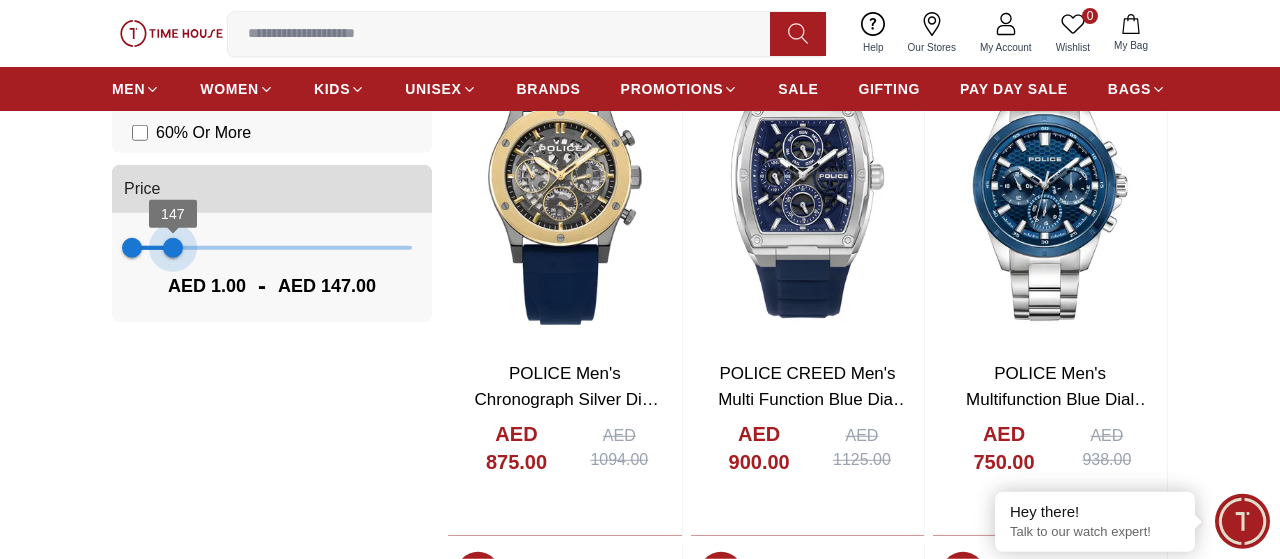 type on "***" 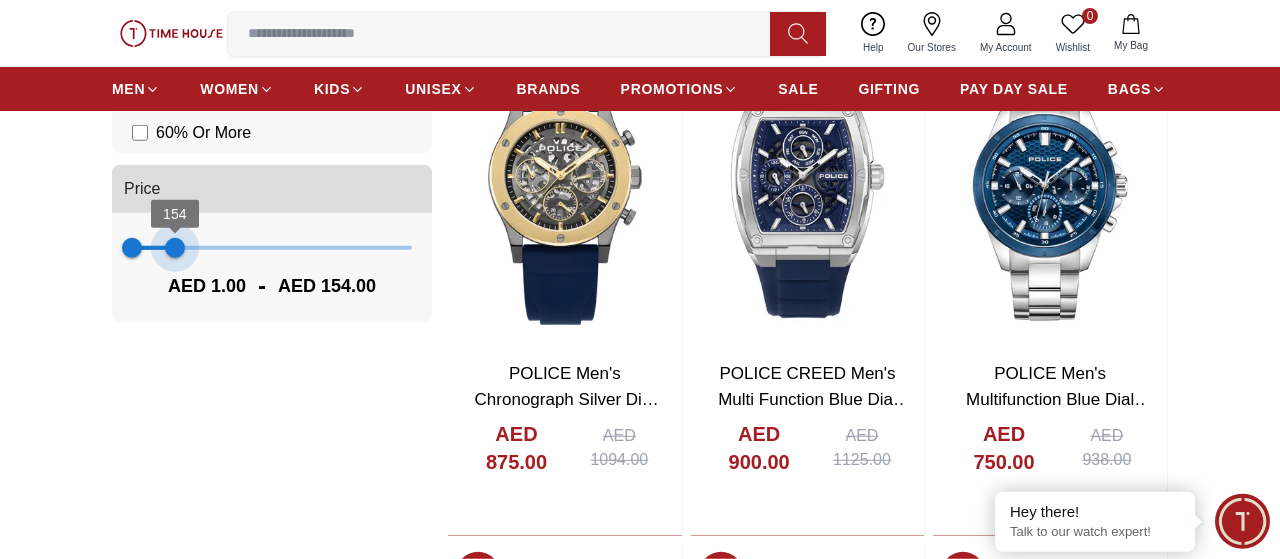 drag, startPoint x: 409, startPoint y: 259, endPoint x: 175, endPoint y: 265, distance: 234.0769 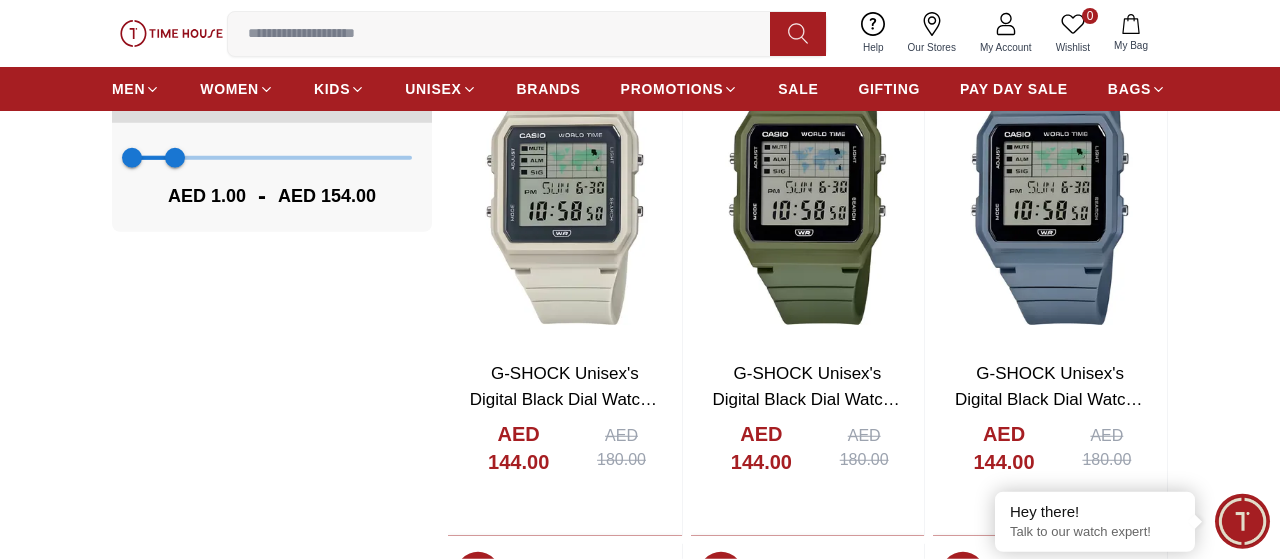 scroll, scrollTop: 1697, scrollLeft: 0, axis: vertical 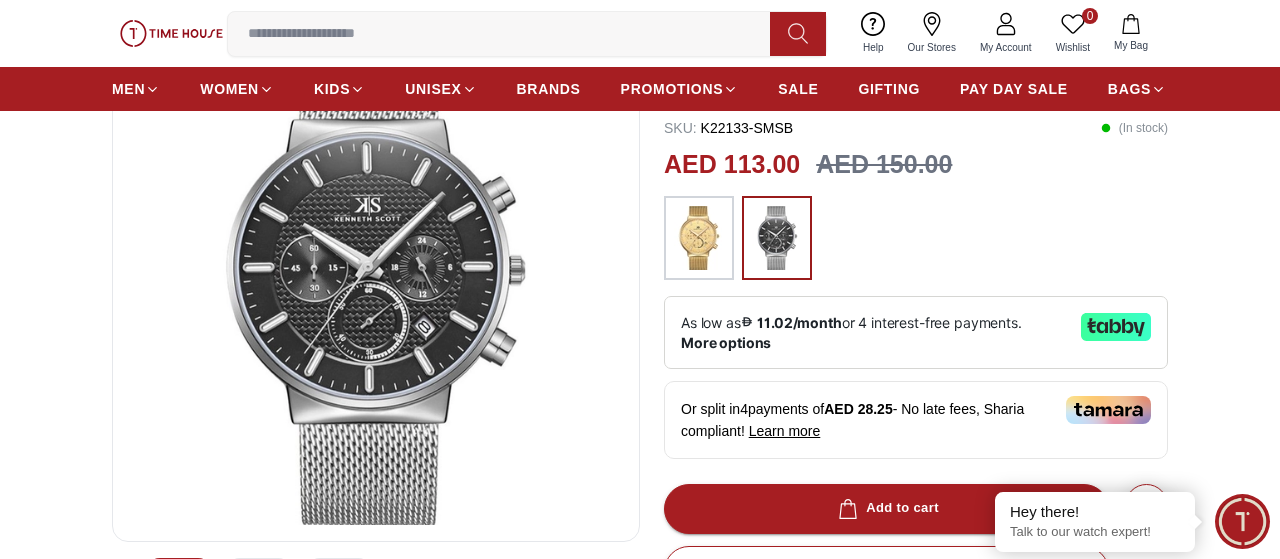 click at bounding box center [699, 238] 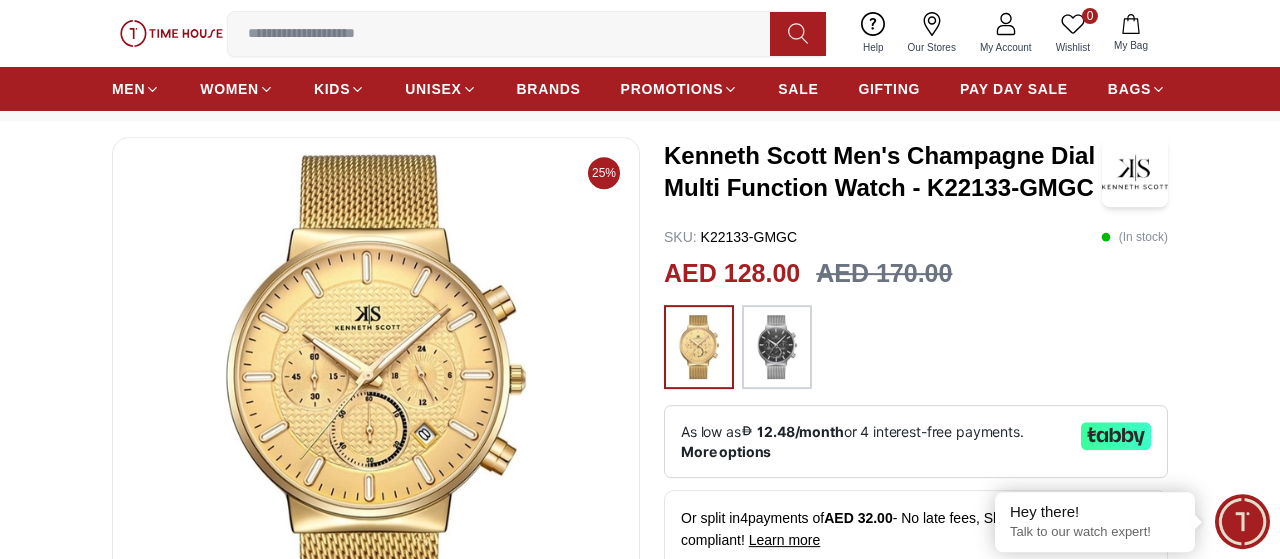 scroll, scrollTop: 88, scrollLeft: 0, axis: vertical 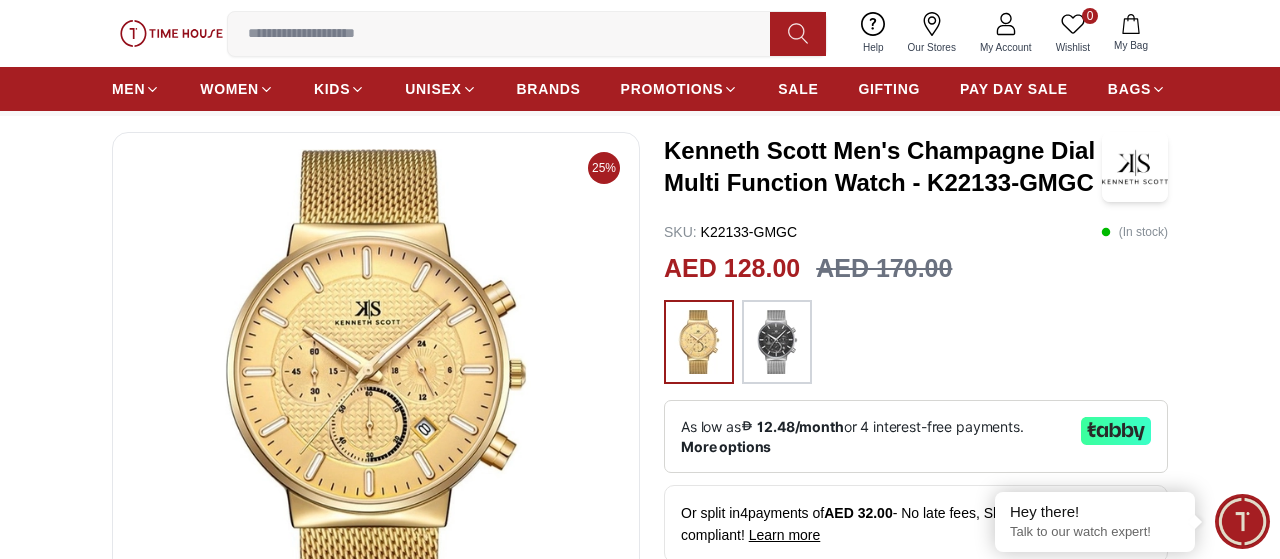 click at bounding box center [777, 342] 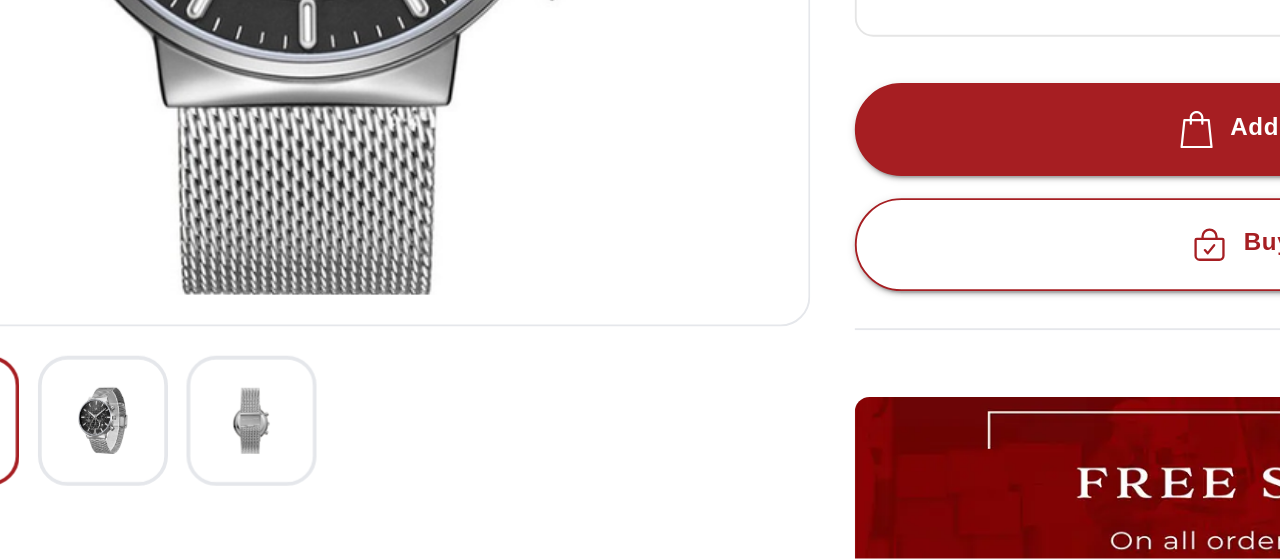 scroll, scrollTop: 307, scrollLeft: 0, axis: vertical 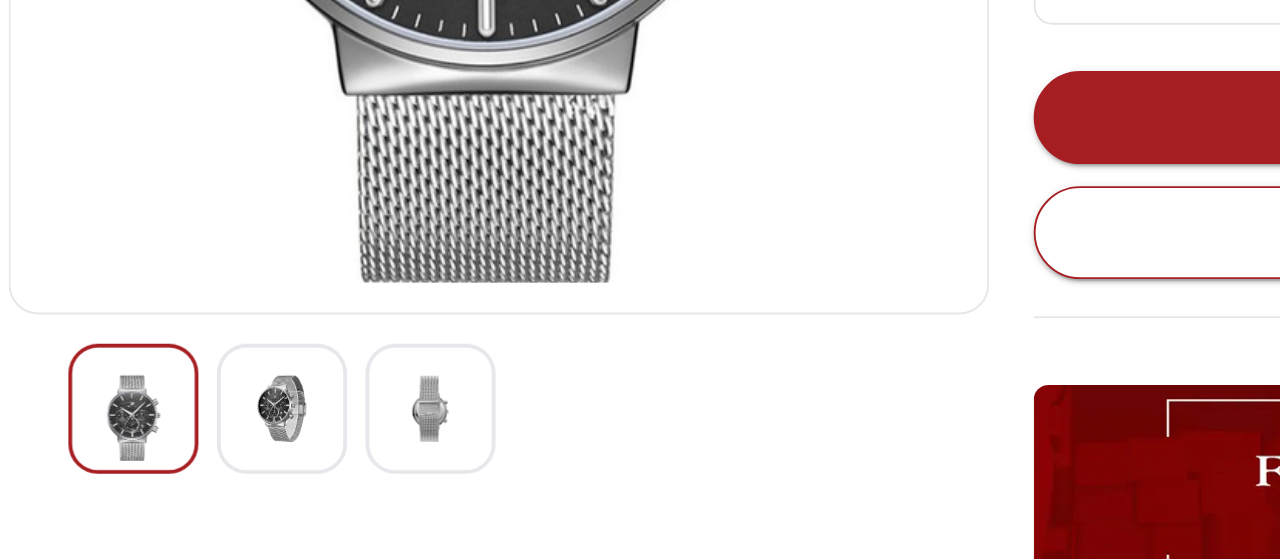 click at bounding box center [259, 478] 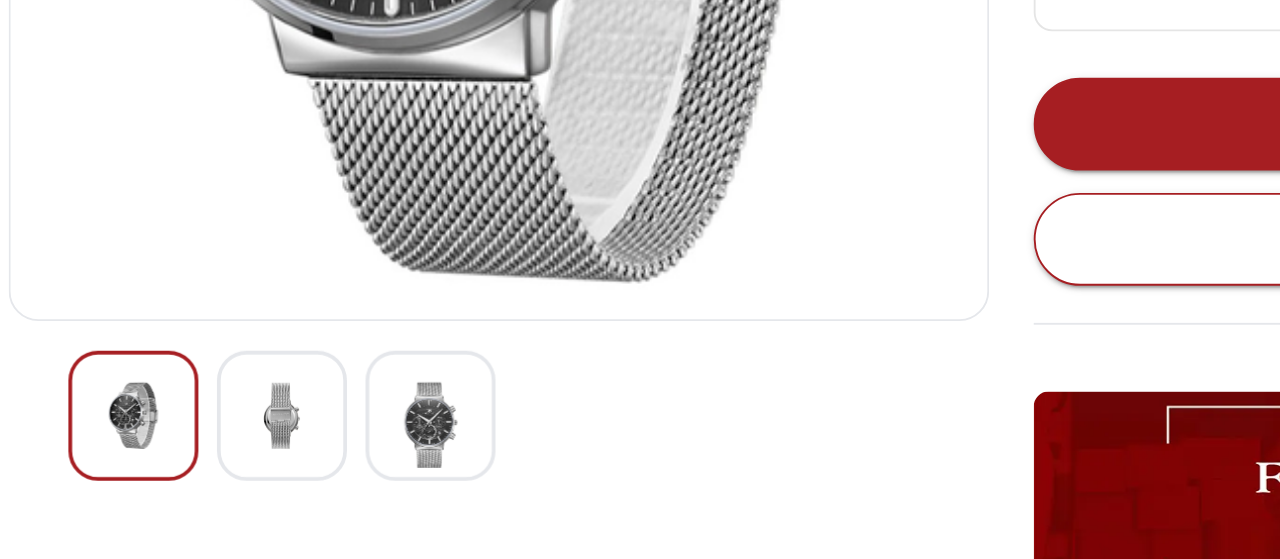 click at bounding box center [339, 483] 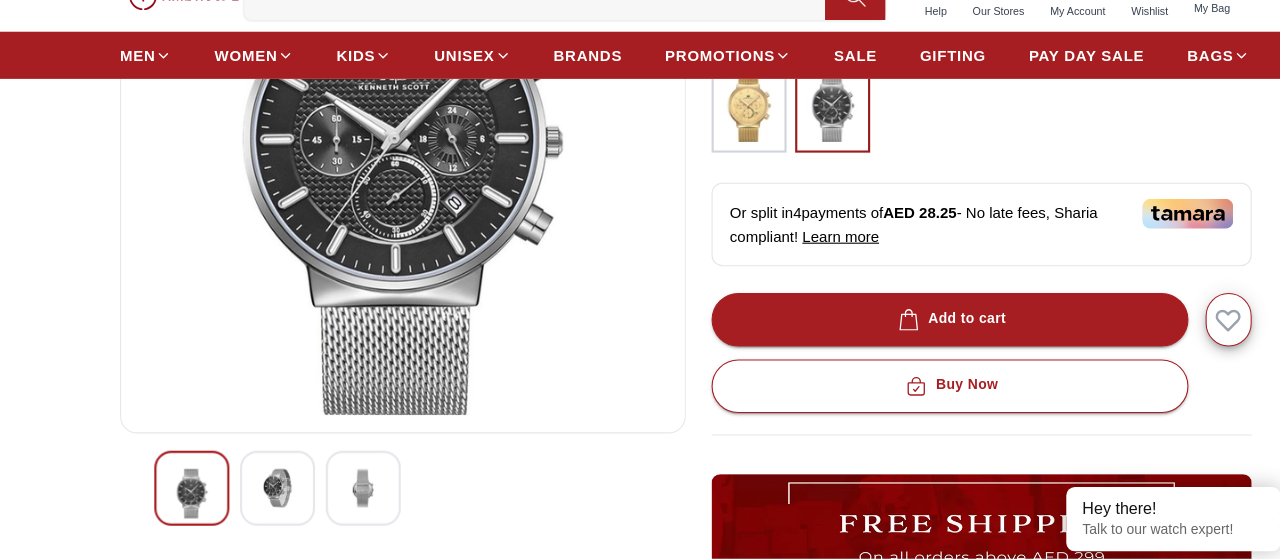 scroll, scrollTop: 318, scrollLeft: 0, axis: vertical 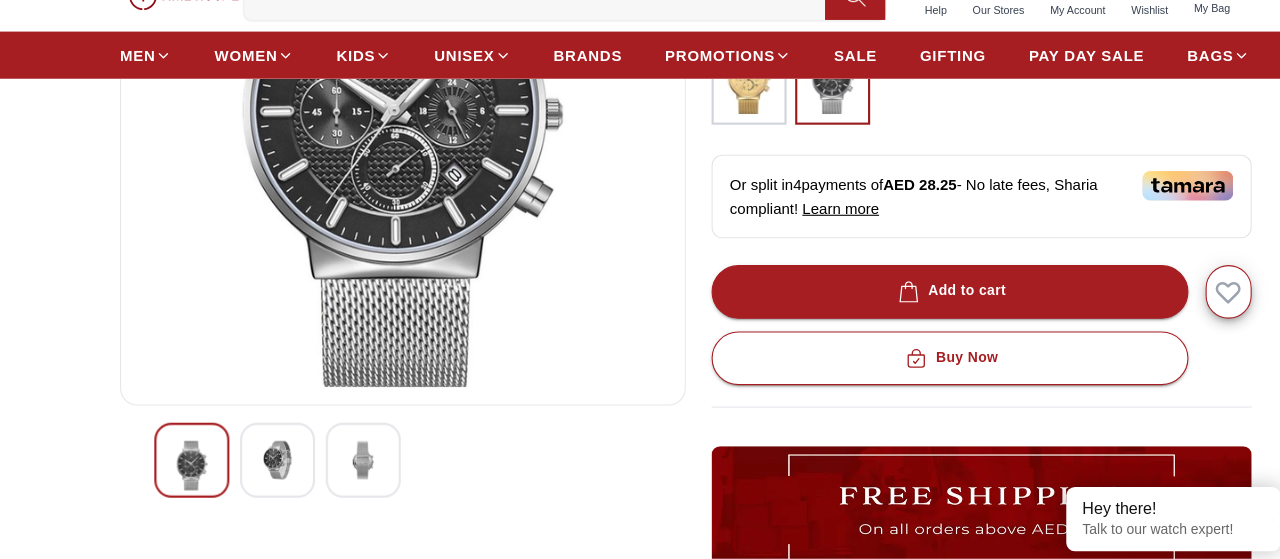 click at bounding box center (339, 467) 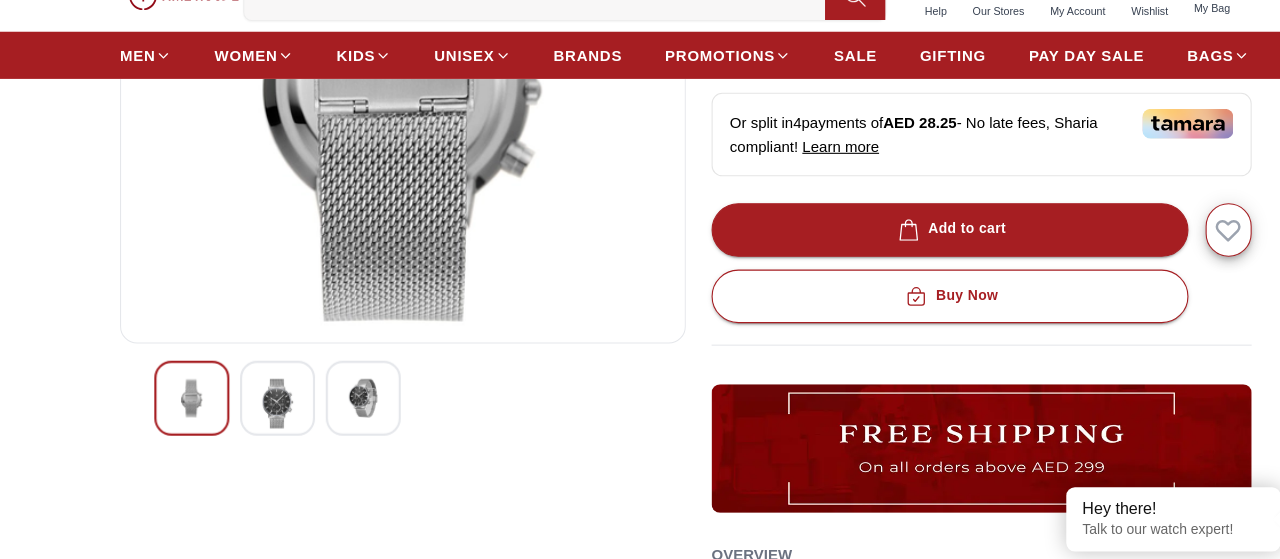 scroll, scrollTop: 383, scrollLeft: 0, axis: vertical 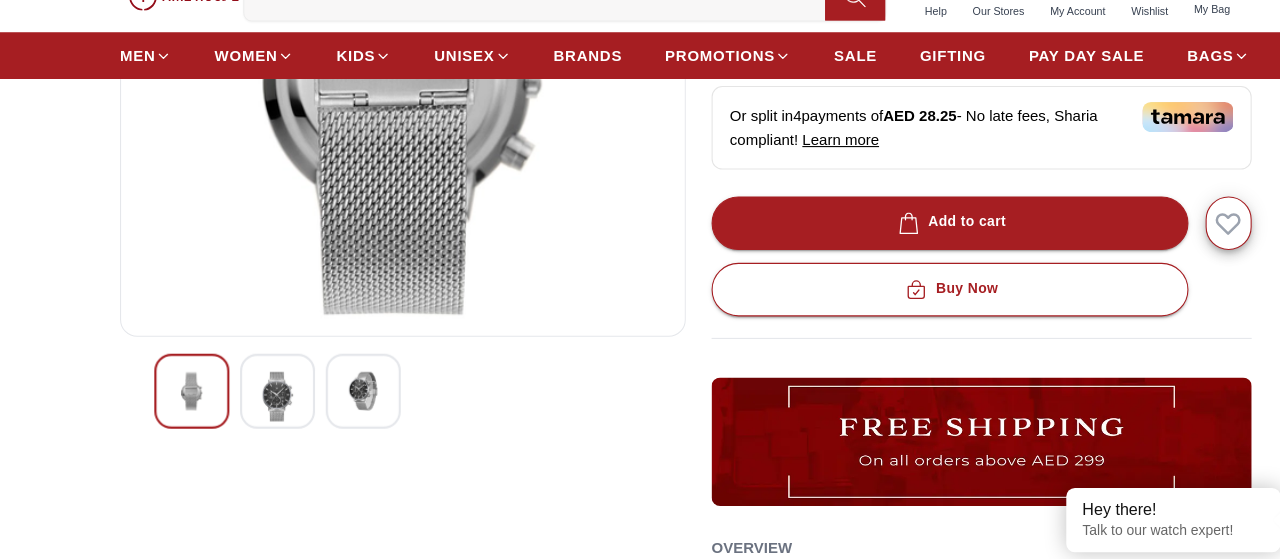 click at bounding box center [259, 407] 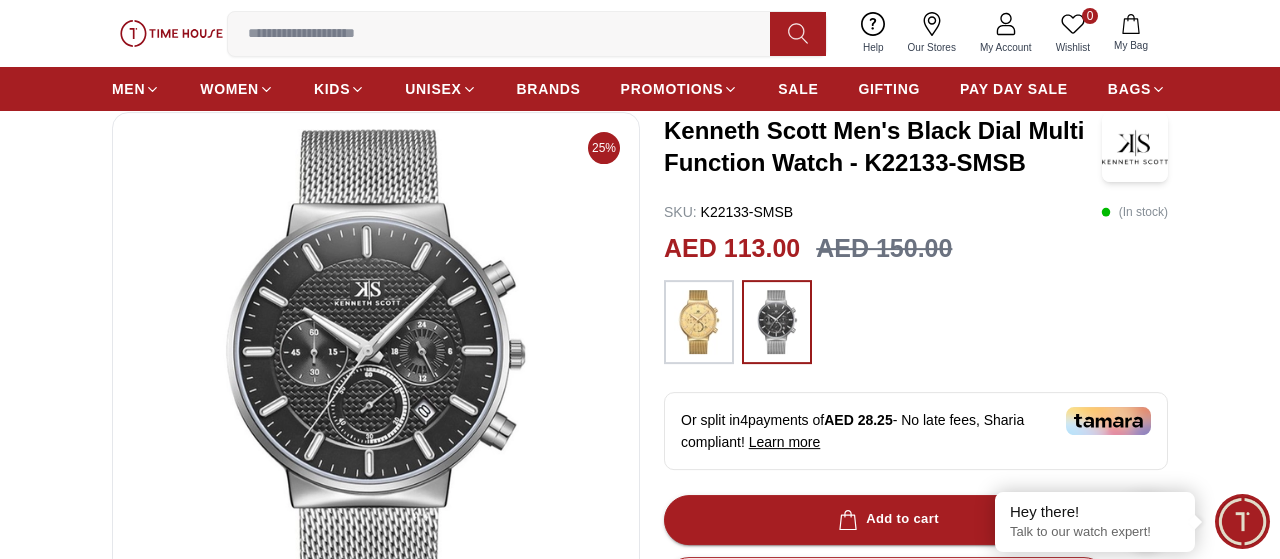 scroll, scrollTop: 0, scrollLeft: 0, axis: both 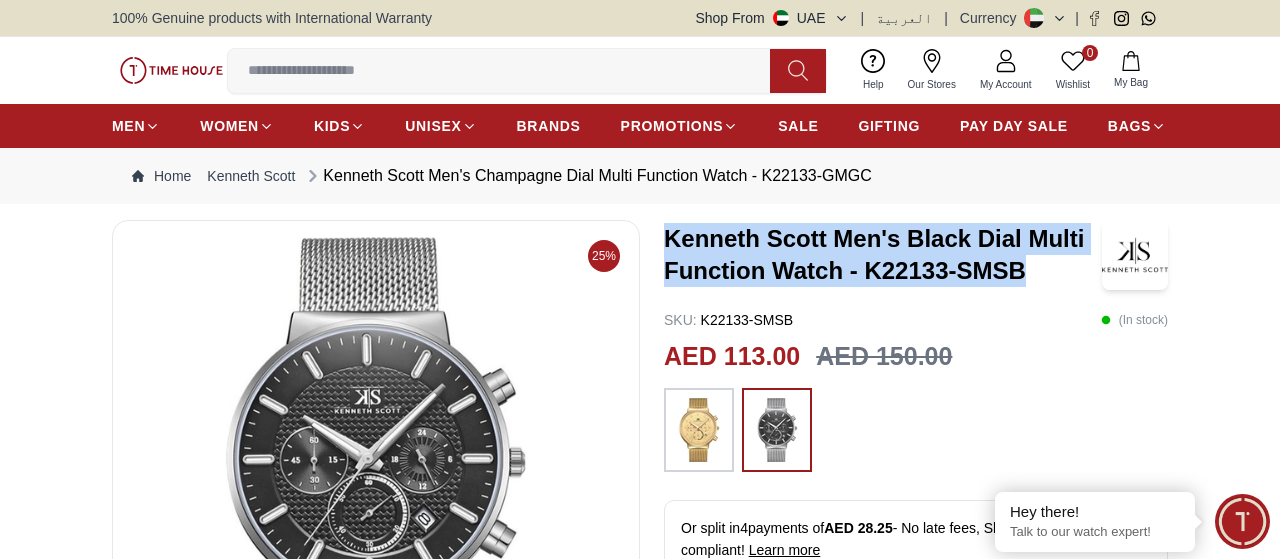 drag, startPoint x: 1036, startPoint y: 281, endPoint x: 667, endPoint y: 247, distance: 370.56308 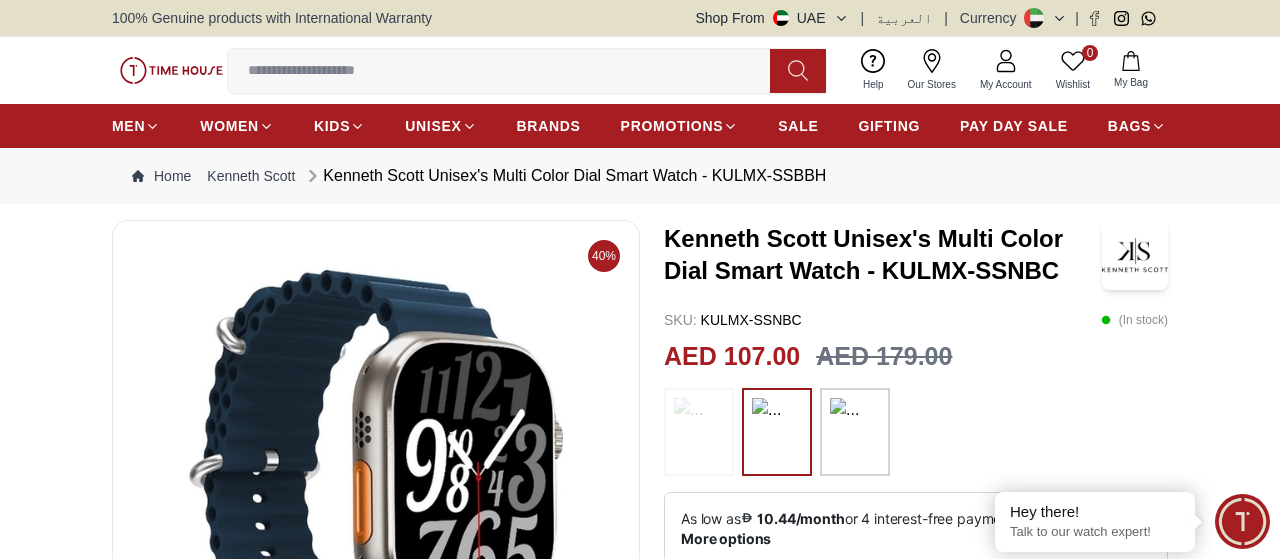 scroll, scrollTop: 0, scrollLeft: 0, axis: both 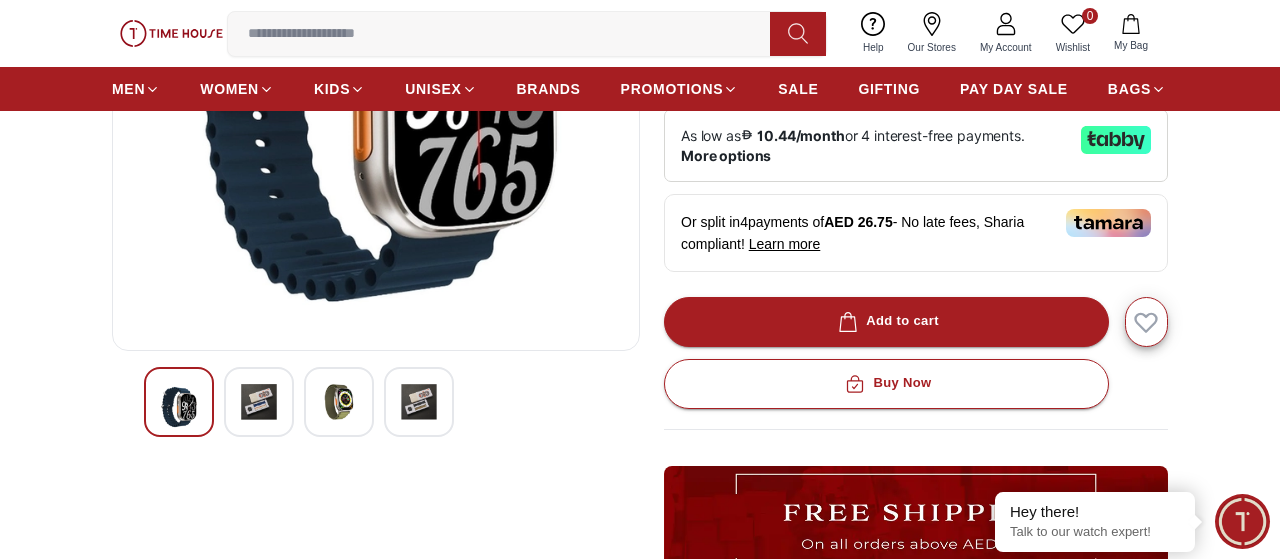 click at bounding box center (259, 402) 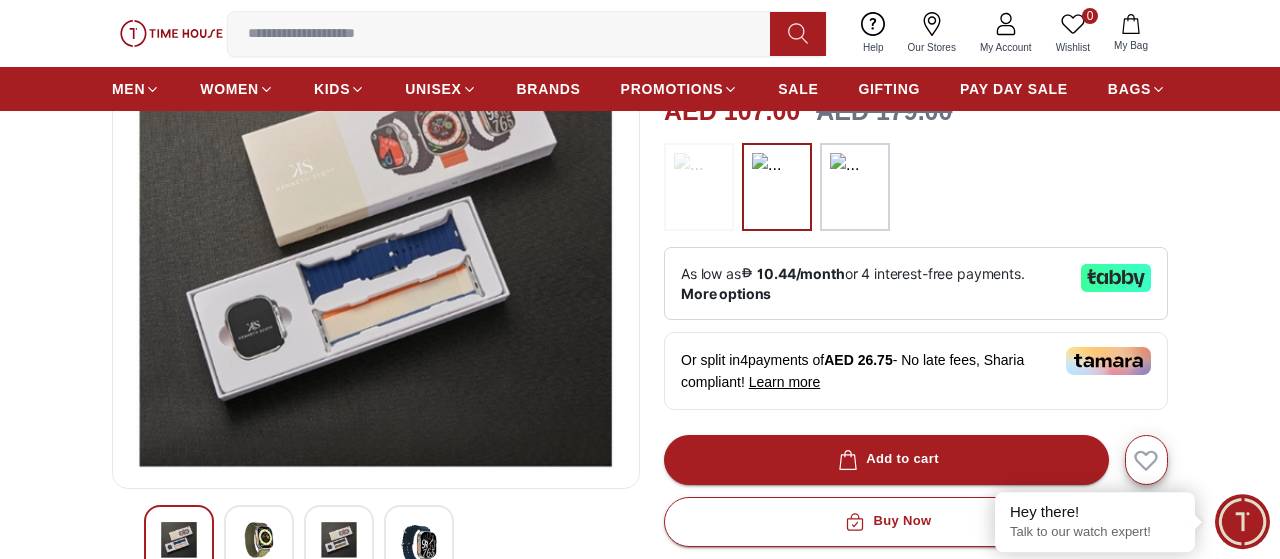 scroll, scrollTop: 251, scrollLeft: 0, axis: vertical 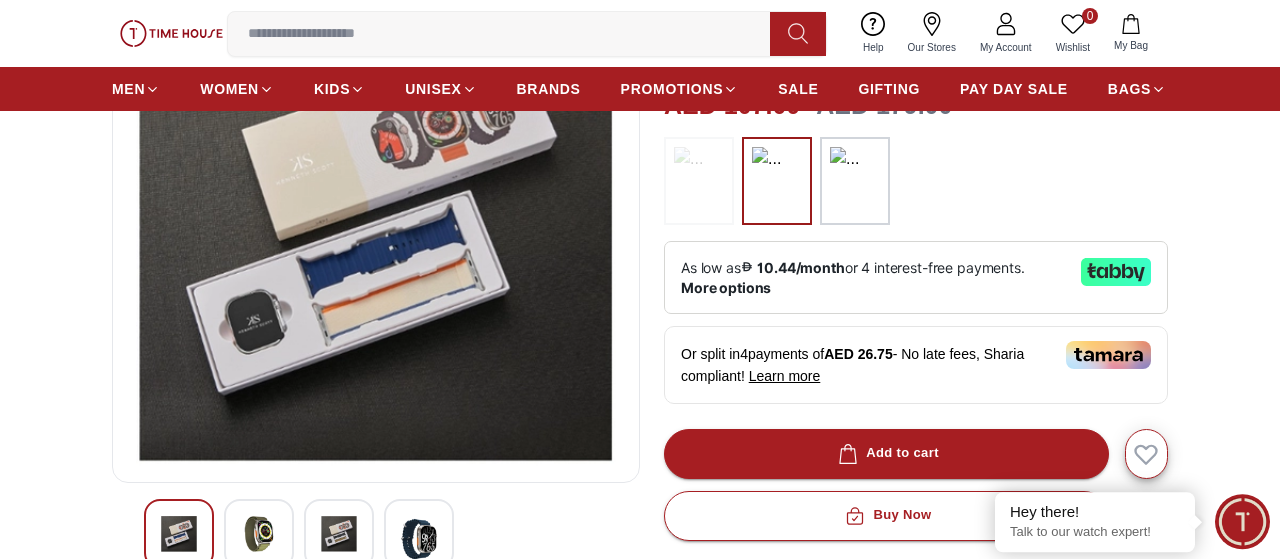 click at bounding box center [259, 534] 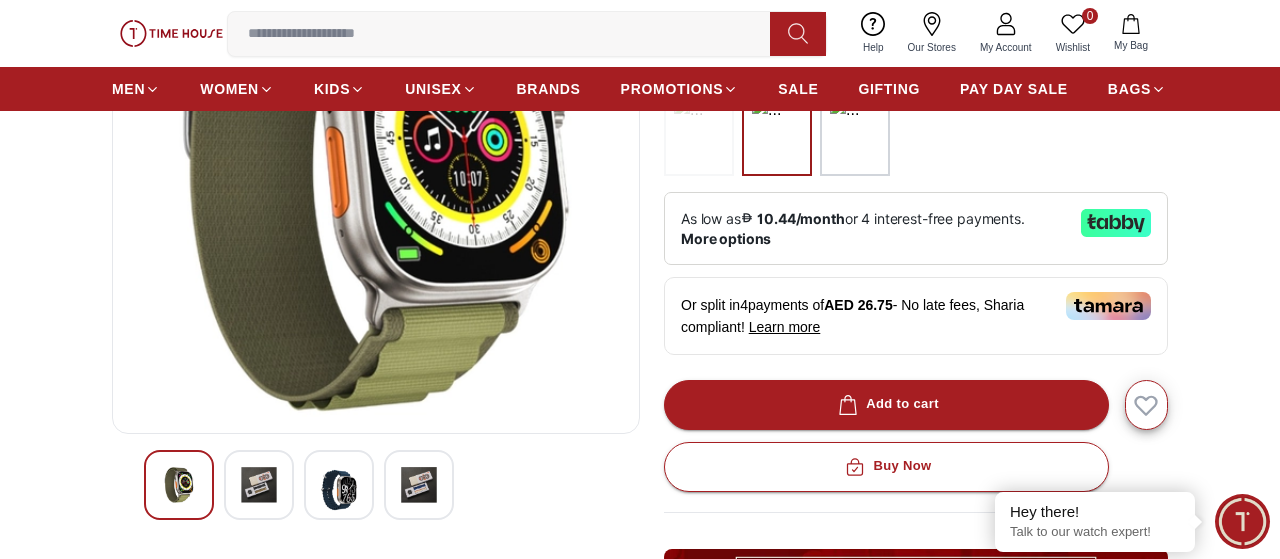 scroll, scrollTop: 301, scrollLeft: 0, axis: vertical 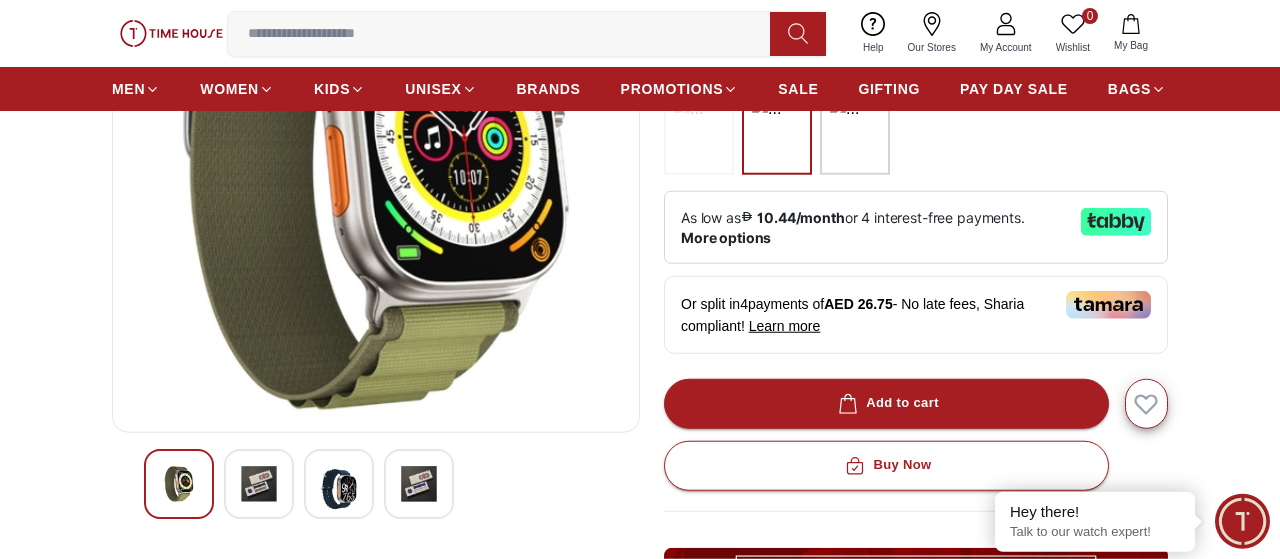 click at bounding box center [339, 489] 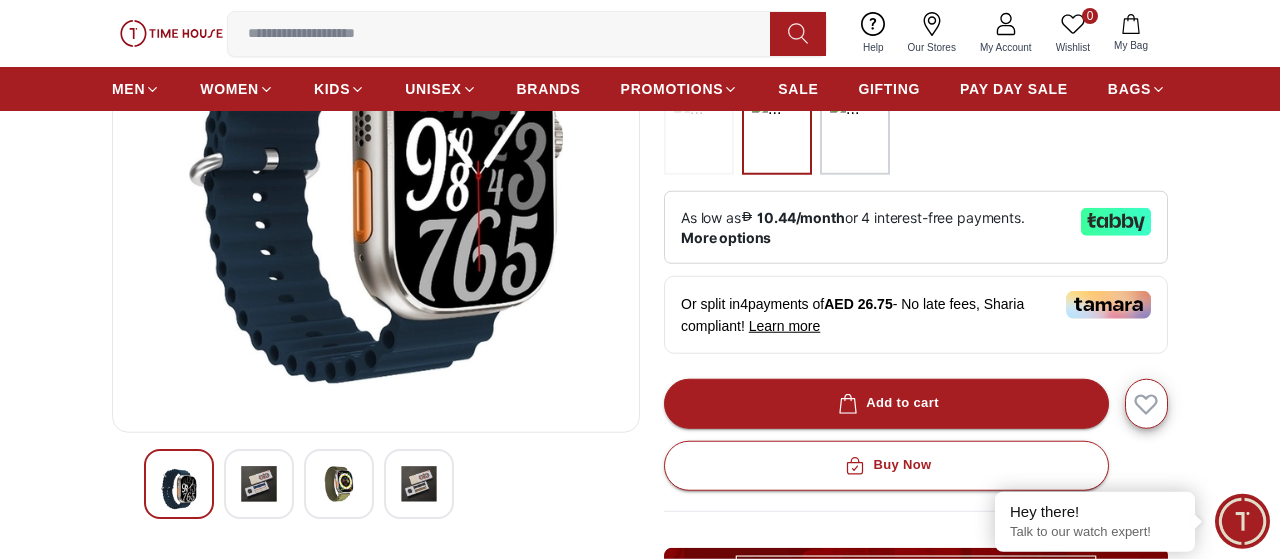 click at bounding box center [419, 484] 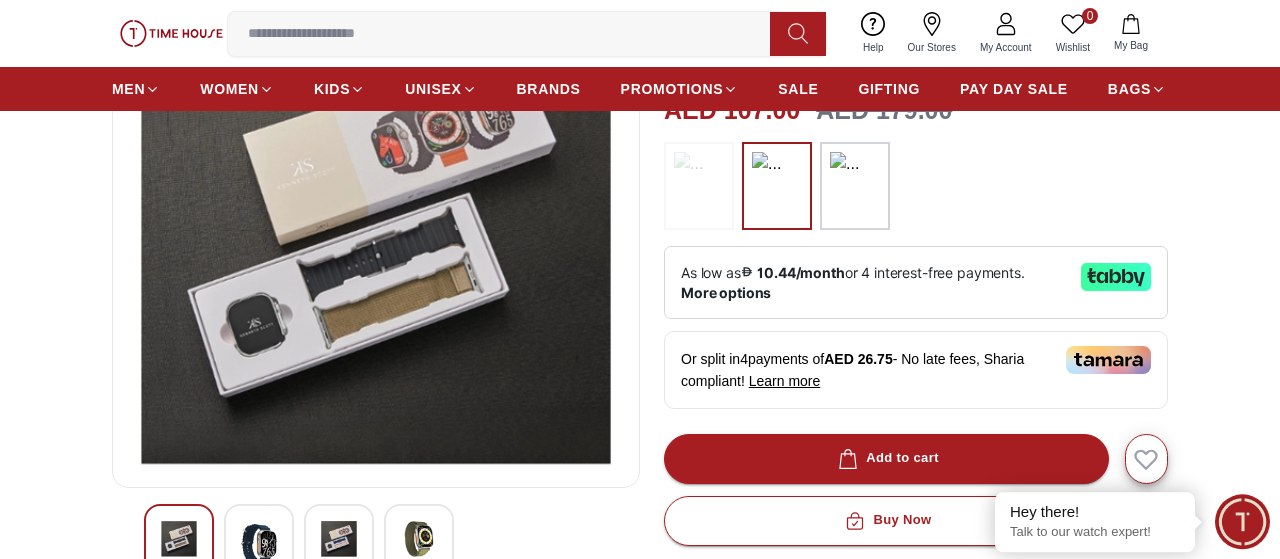 scroll, scrollTop: 248, scrollLeft: 0, axis: vertical 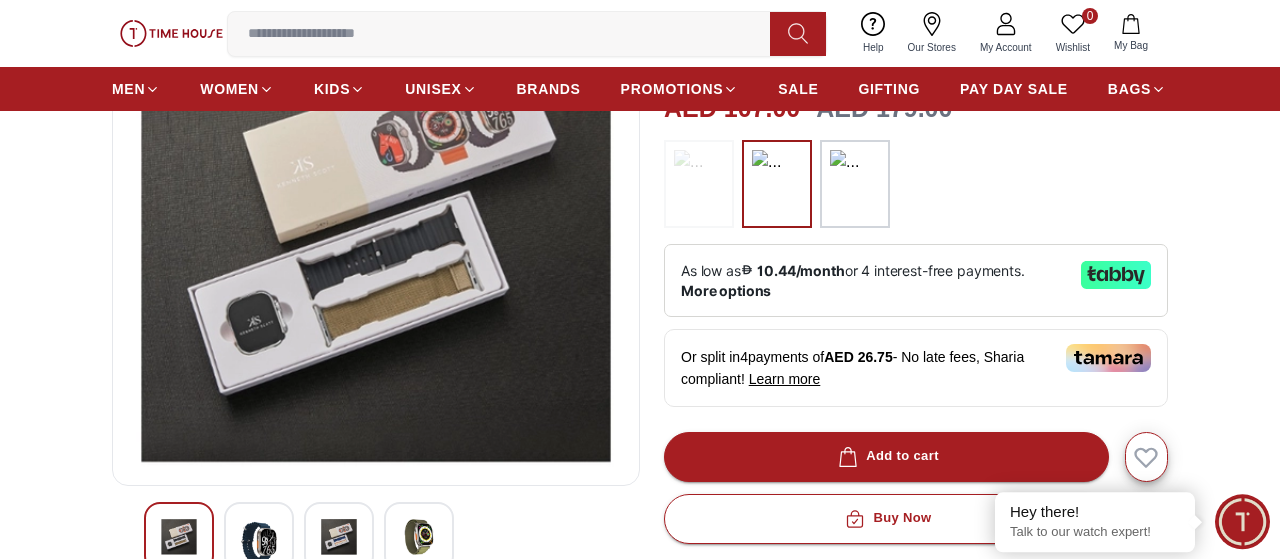 click at bounding box center (259, 542) 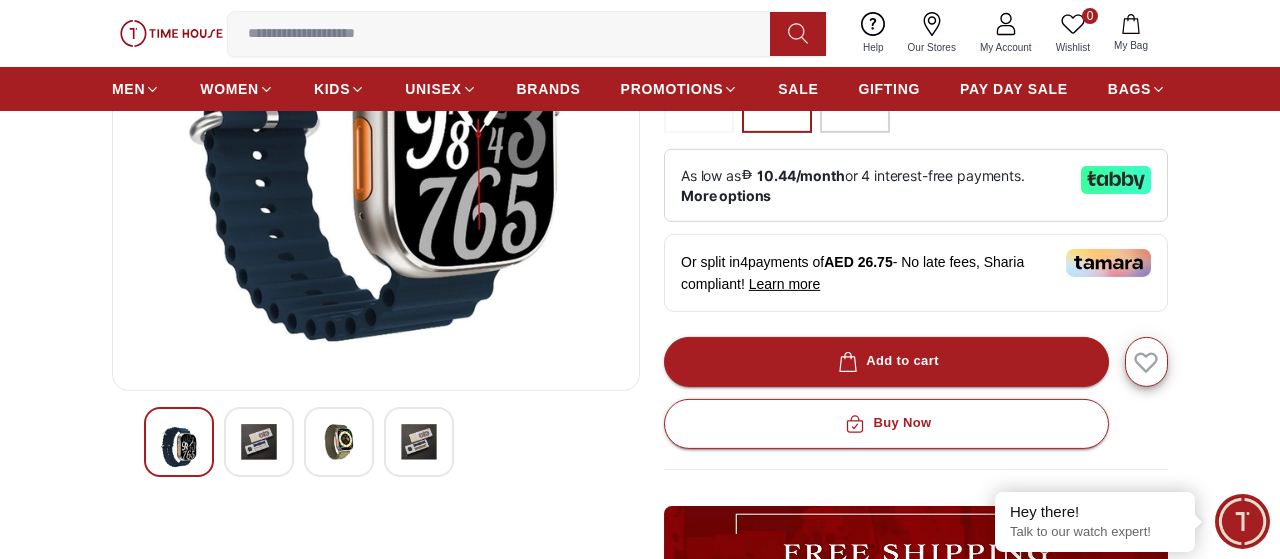 scroll, scrollTop: 346, scrollLeft: 0, axis: vertical 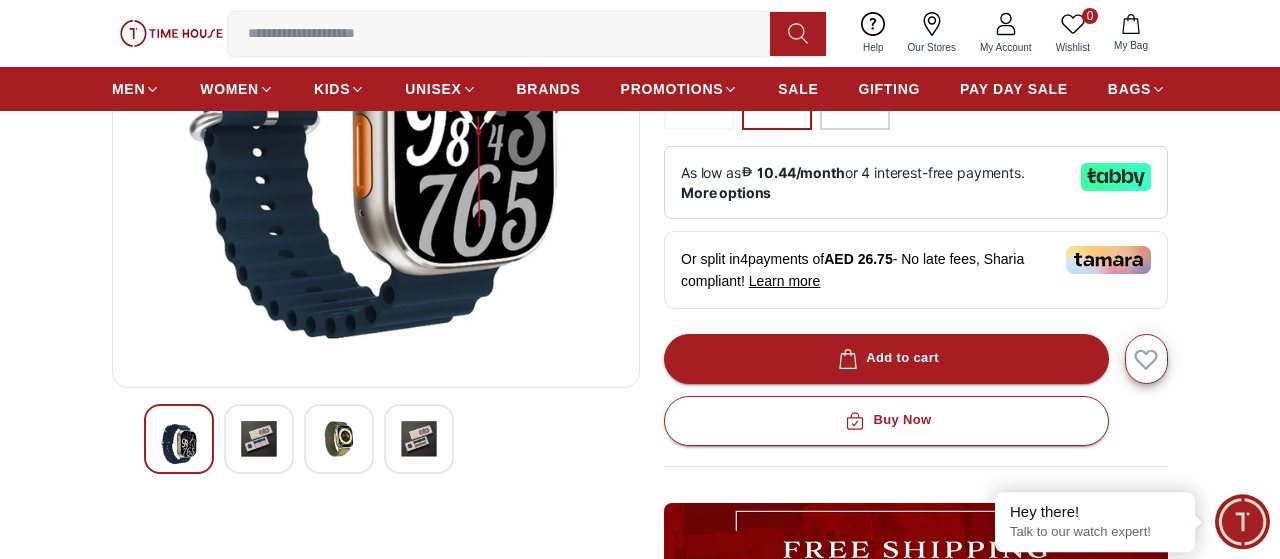 click at bounding box center (259, 439) 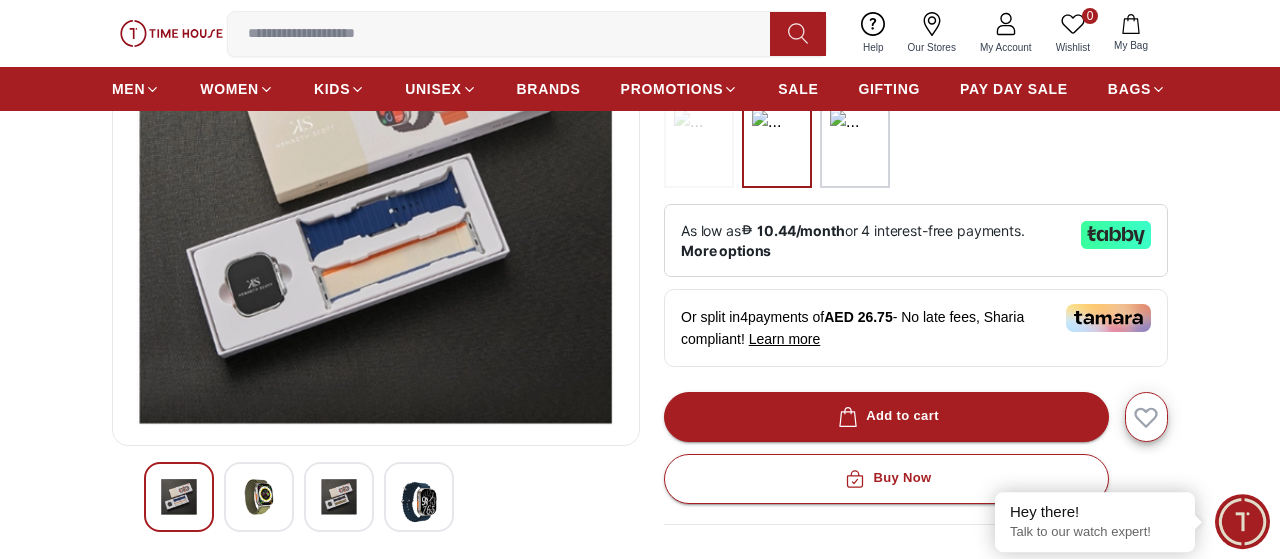 scroll, scrollTop: 285, scrollLeft: 0, axis: vertical 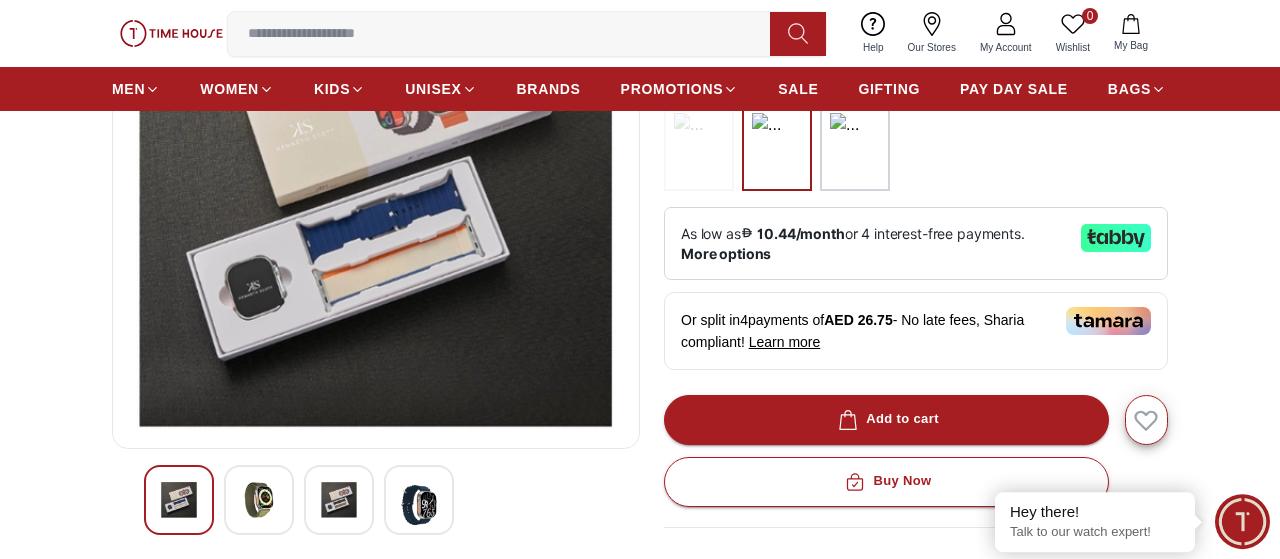 click at bounding box center [339, 500] 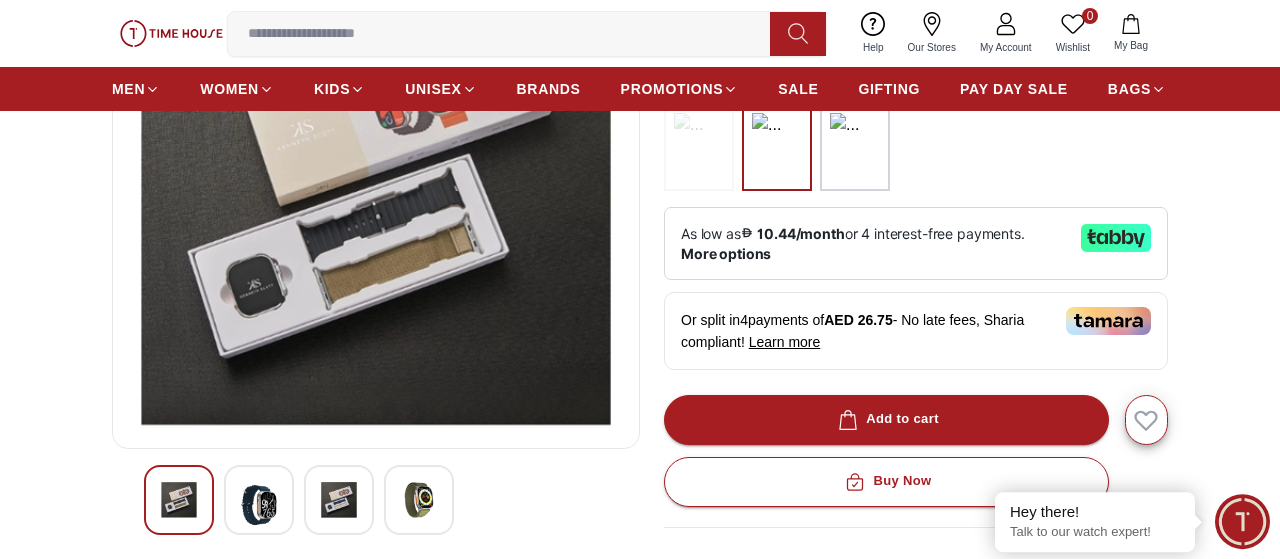 click at bounding box center [419, 500] 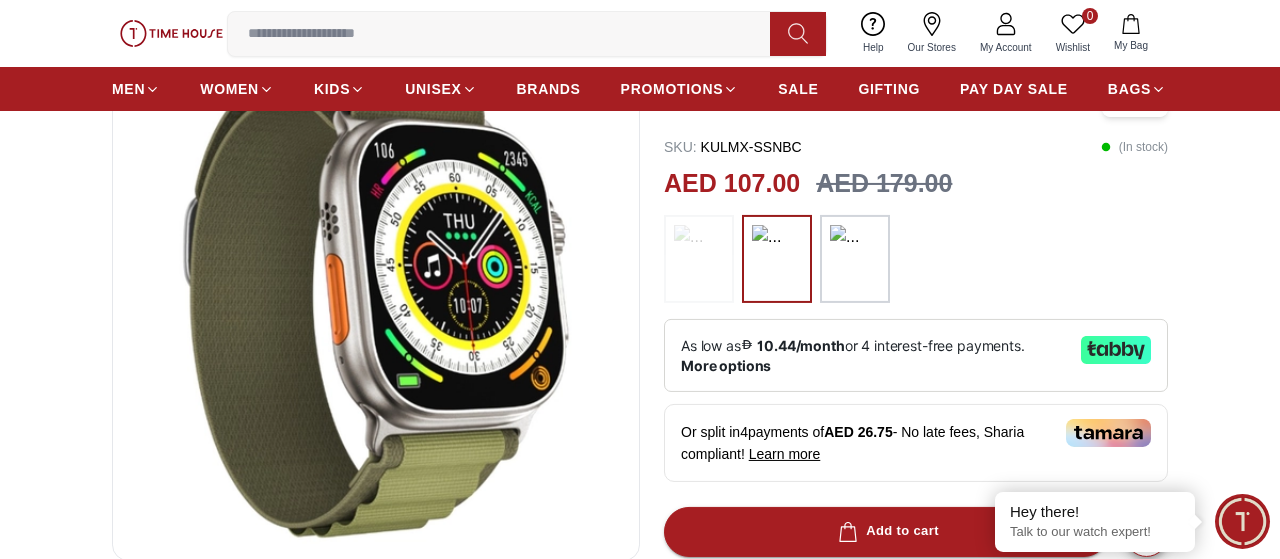 scroll, scrollTop: 172, scrollLeft: 0, axis: vertical 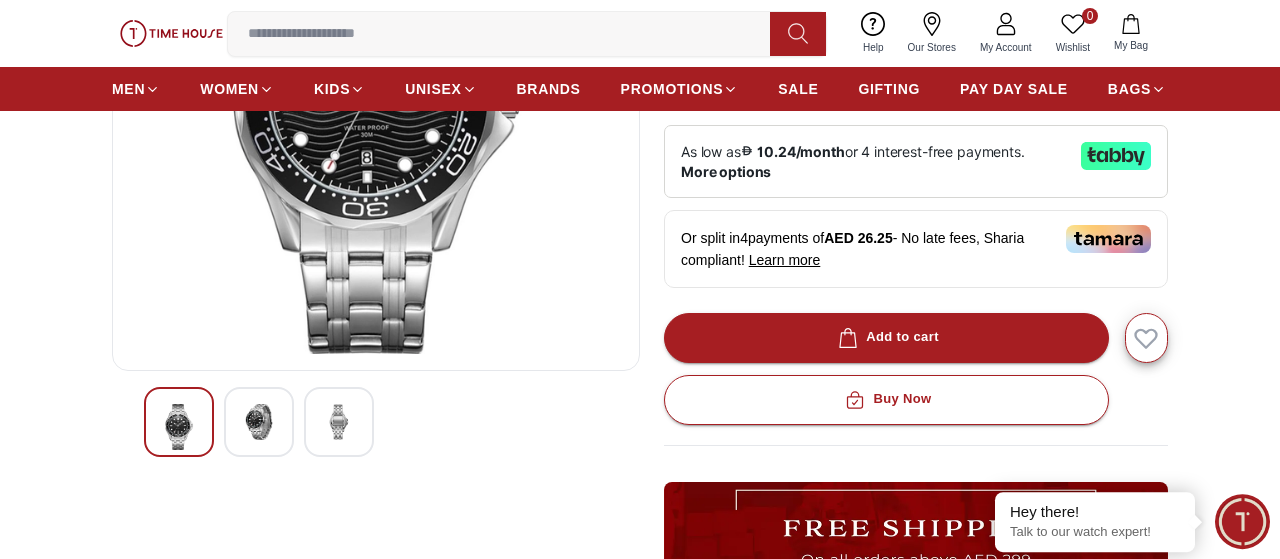 click at bounding box center (259, 422) 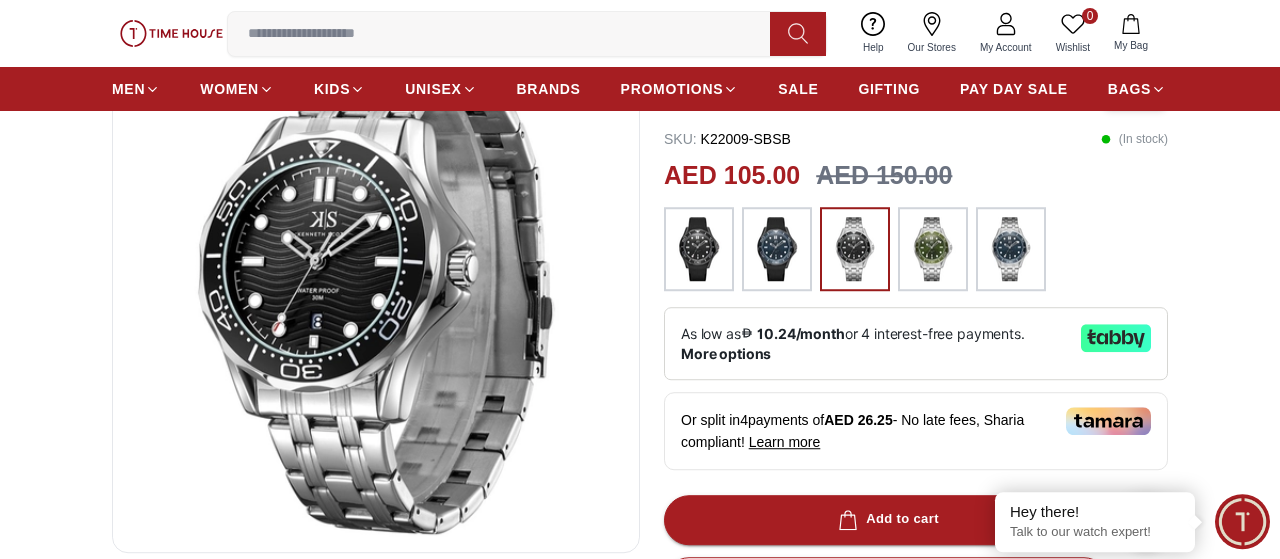 scroll, scrollTop: 260, scrollLeft: 0, axis: vertical 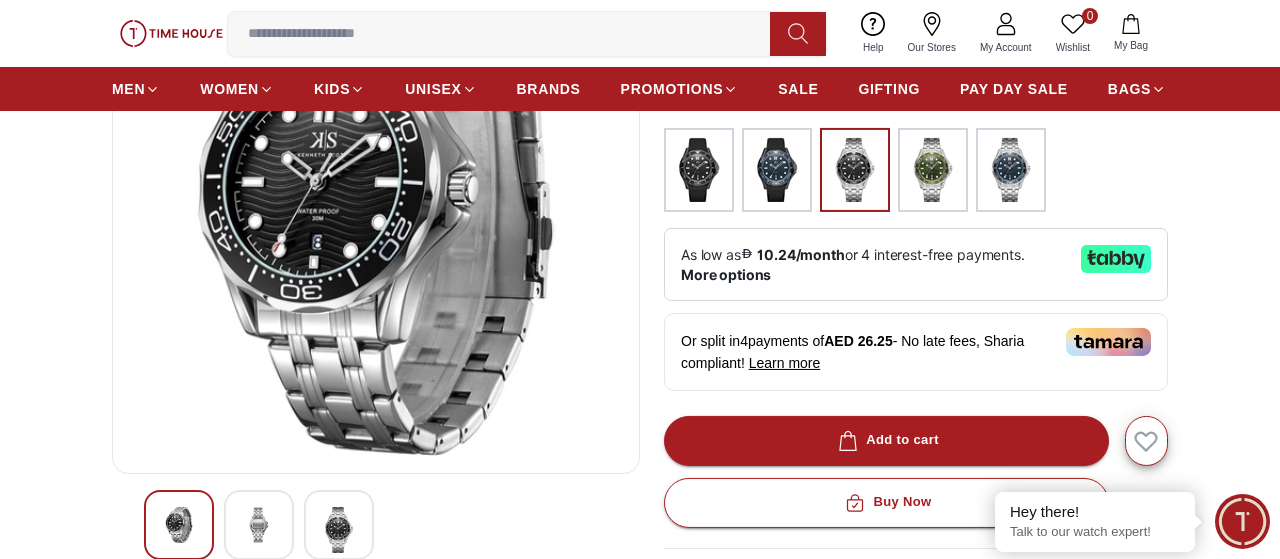 click at bounding box center (339, 530) 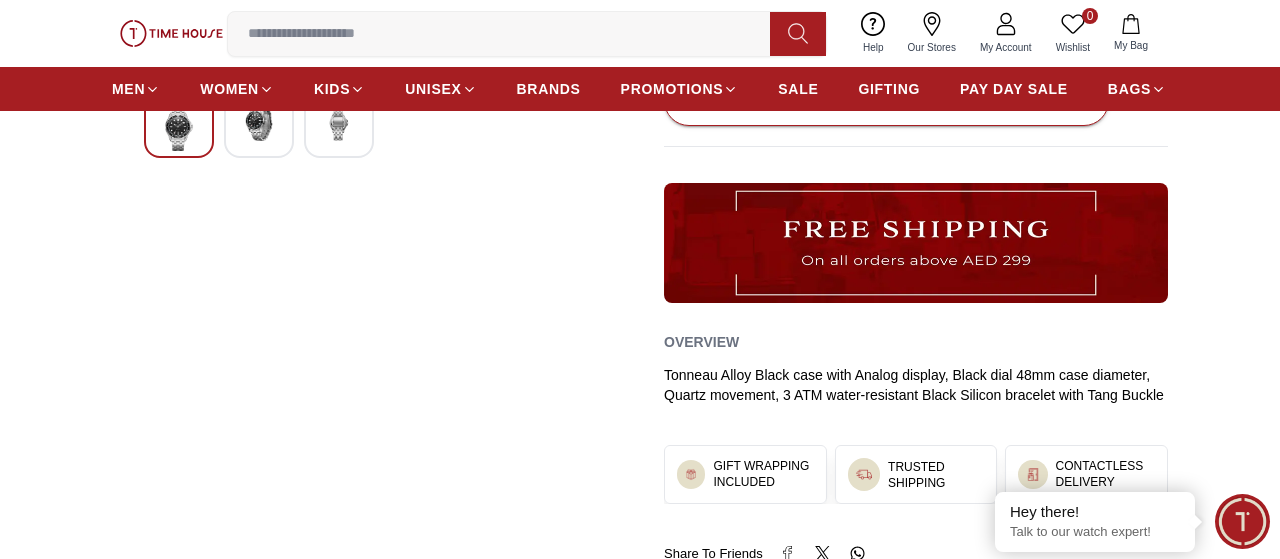 scroll, scrollTop: 663, scrollLeft: 0, axis: vertical 